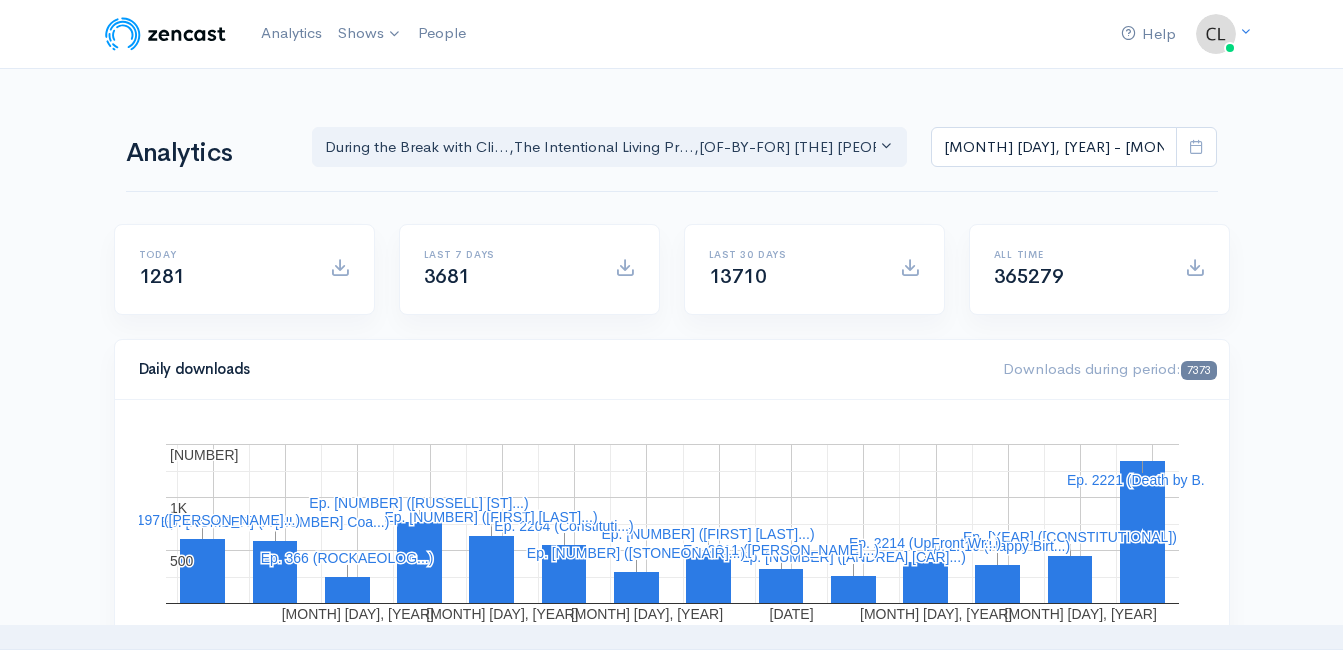 scroll, scrollTop: 0, scrollLeft: 0, axis: both 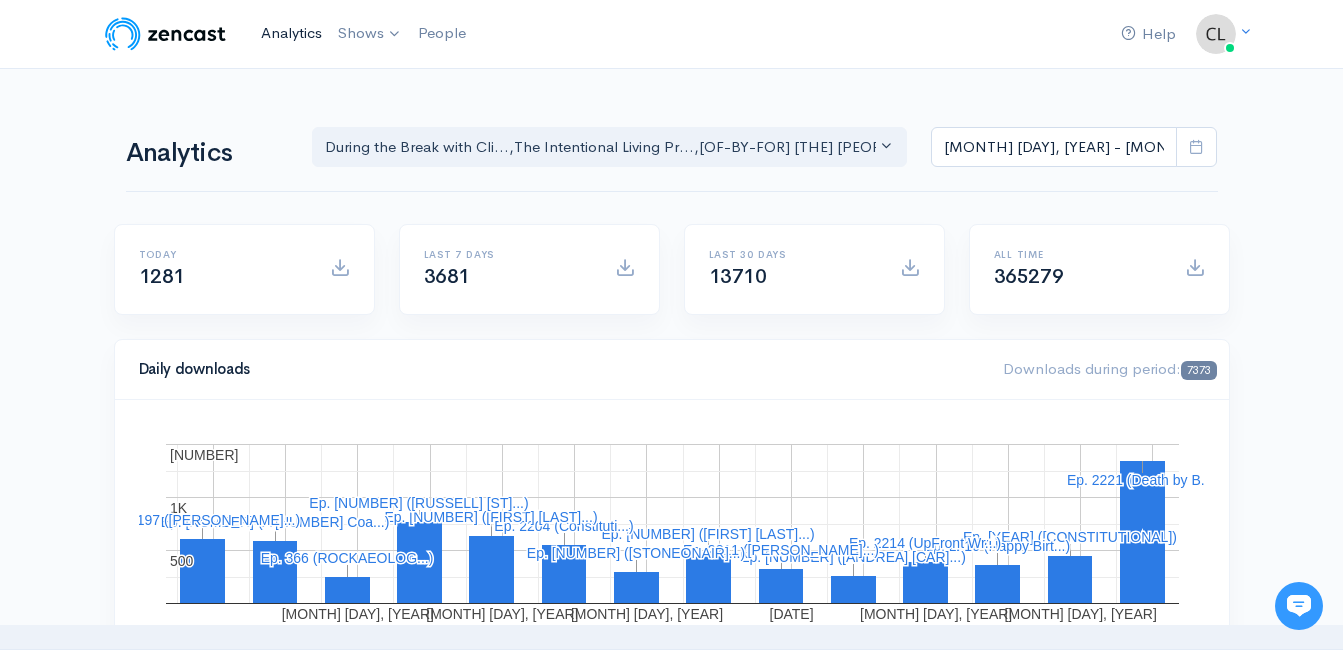 click on "Analytics" at bounding box center (291, 33) 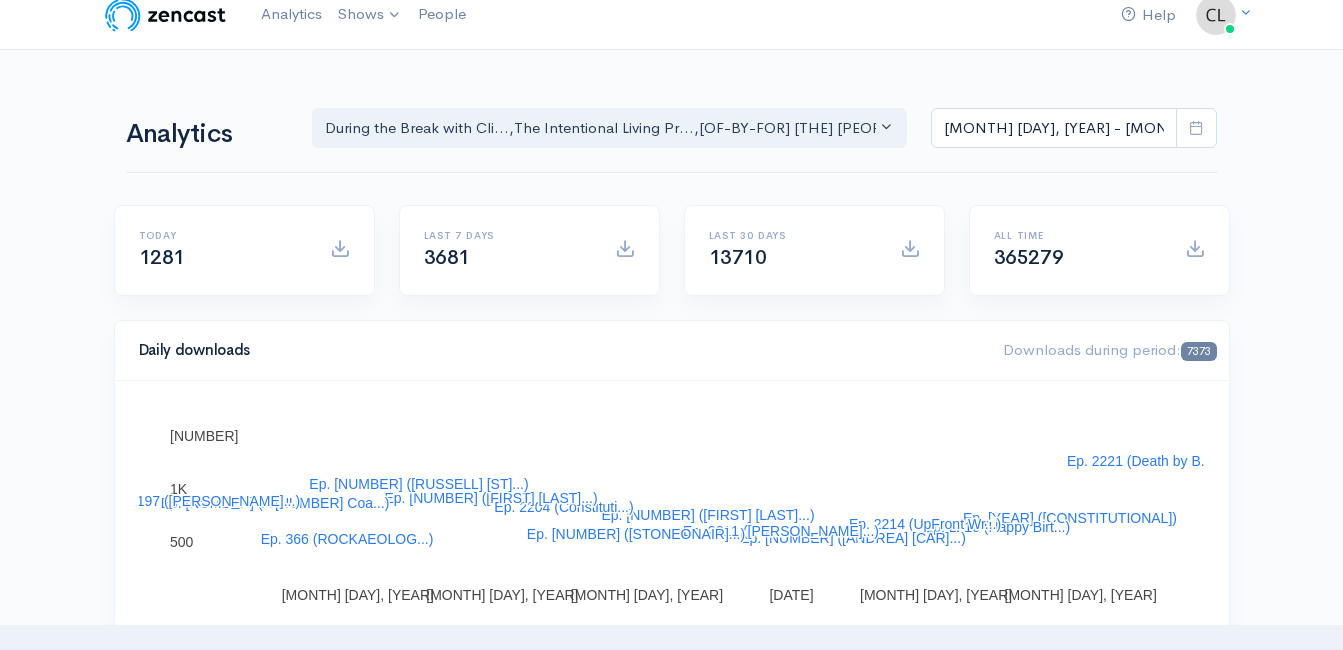 scroll, scrollTop: 0, scrollLeft: 0, axis: both 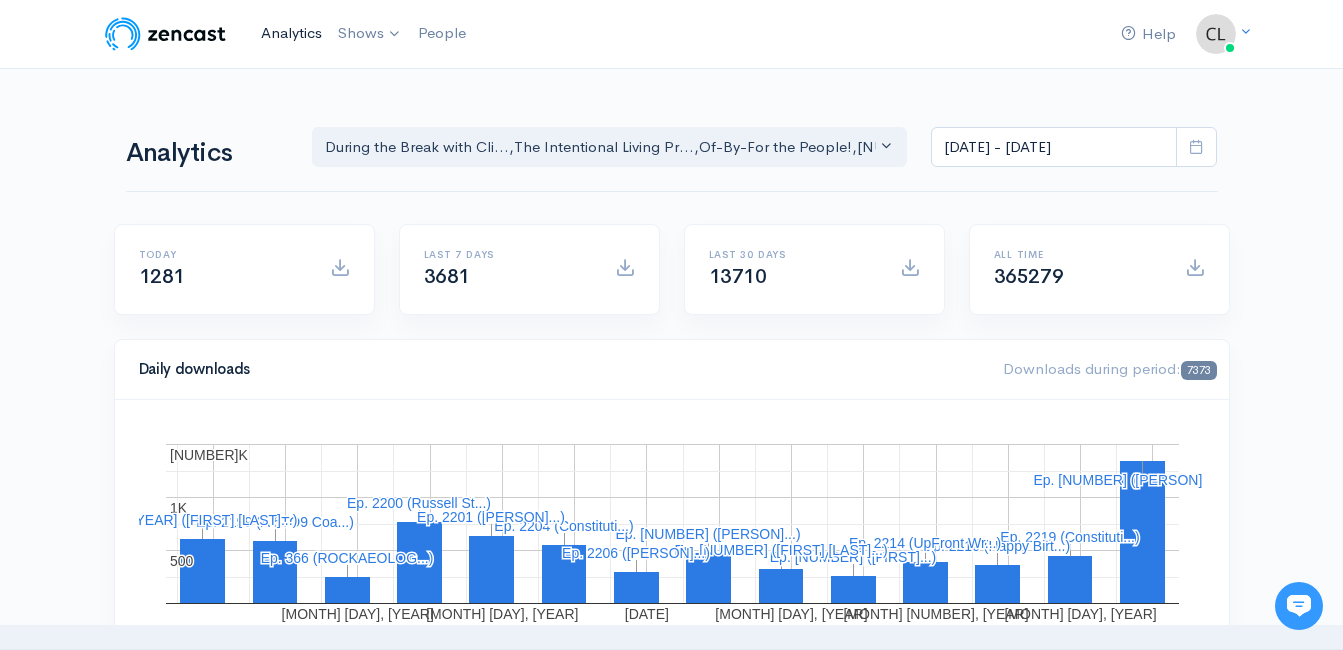 click on "Analytics" at bounding box center (291, 33) 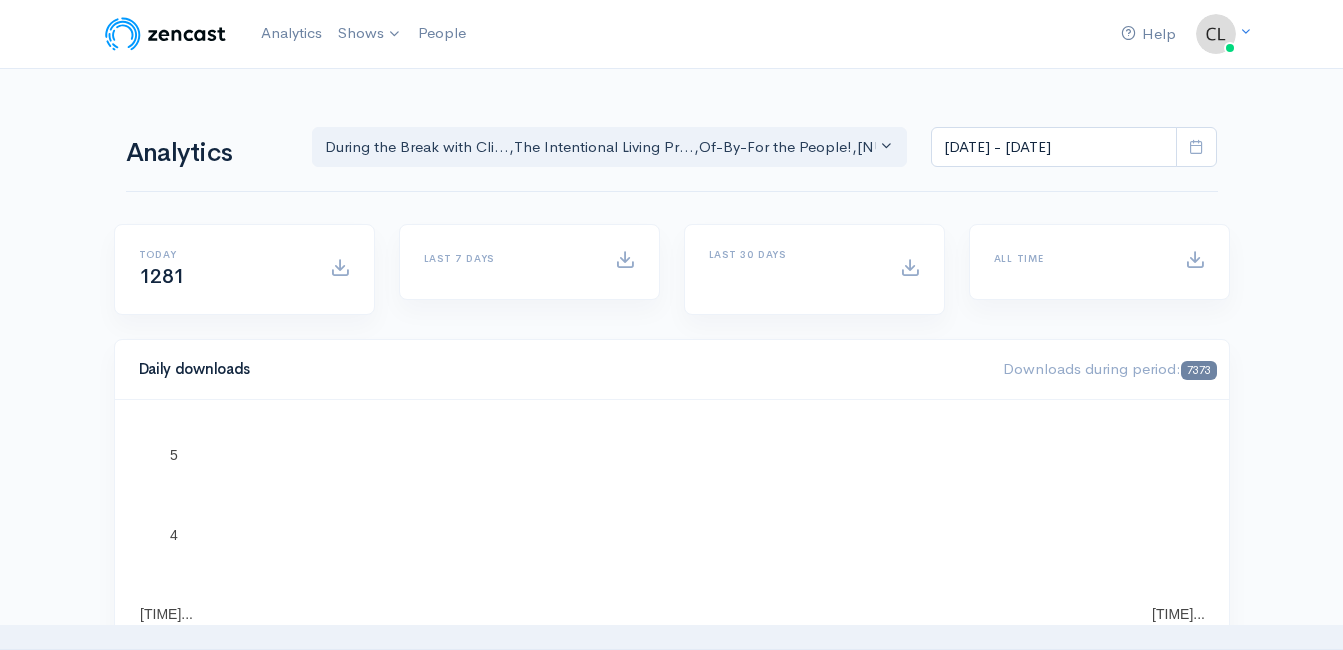 scroll, scrollTop: 0, scrollLeft: 0, axis: both 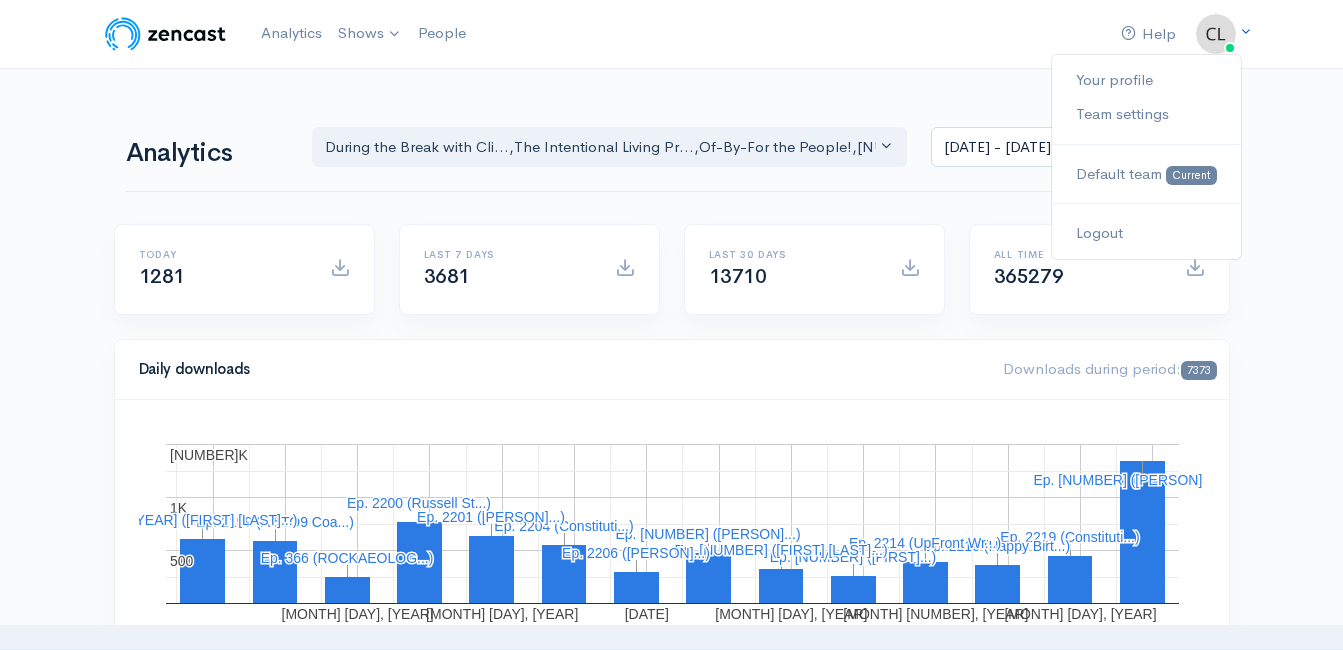 click at bounding box center [1216, 34] 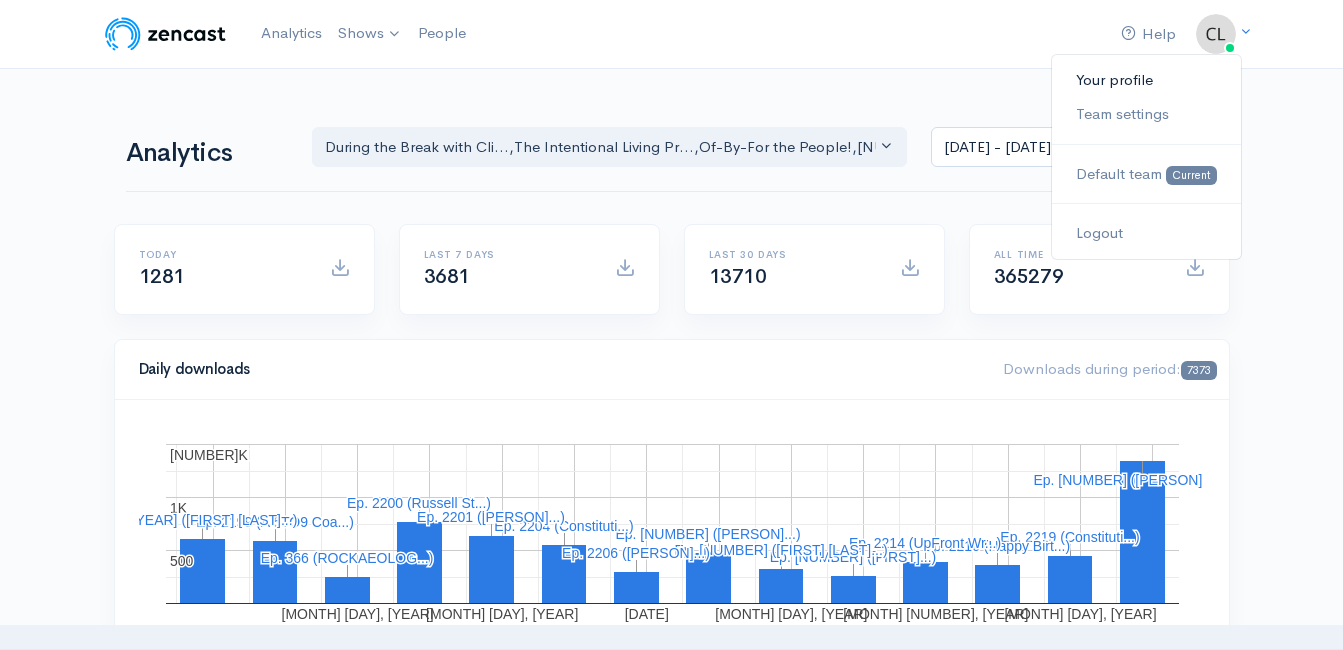 click on "Your profile" at bounding box center (1146, 80) 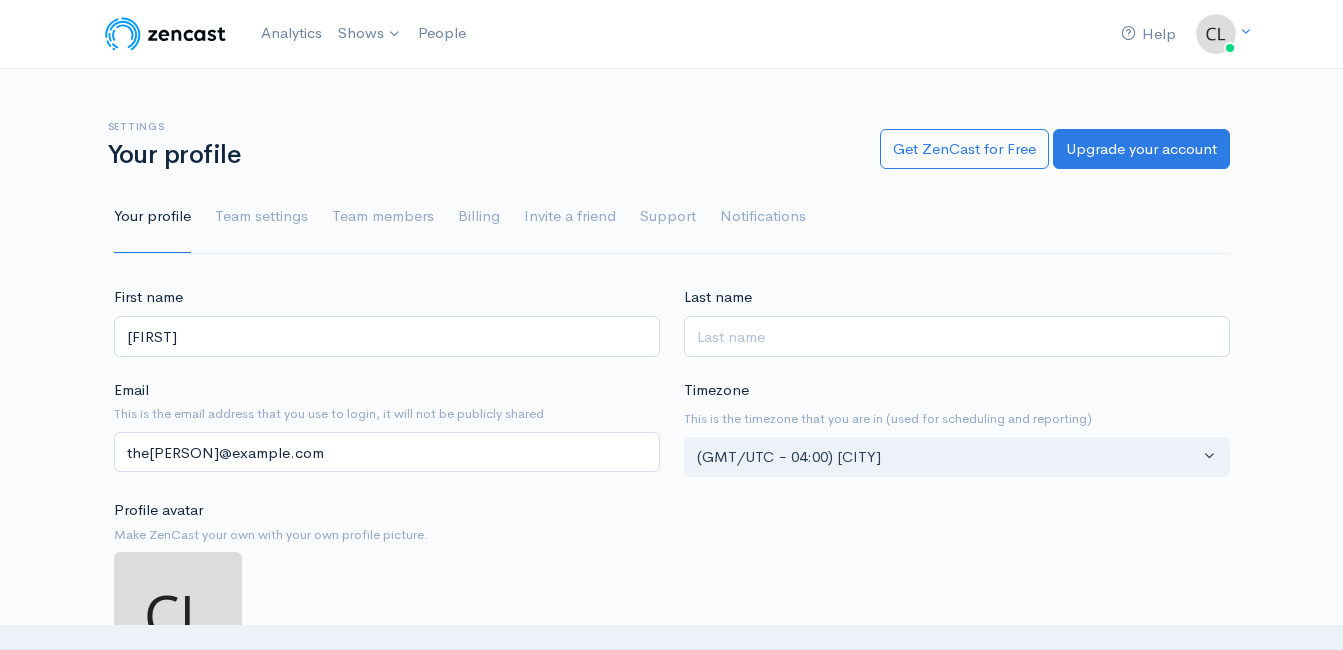 scroll, scrollTop: 0, scrollLeft: 0, axis: both 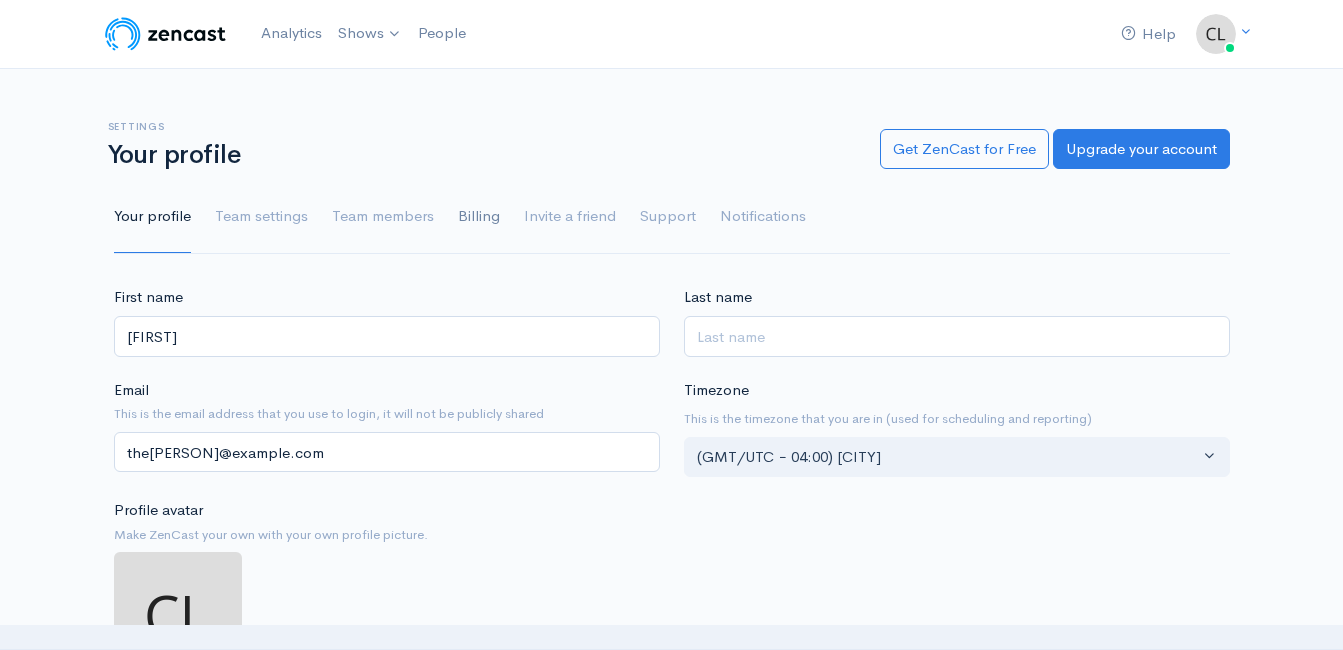 click on "Billing" at bounding box center [479, 217] 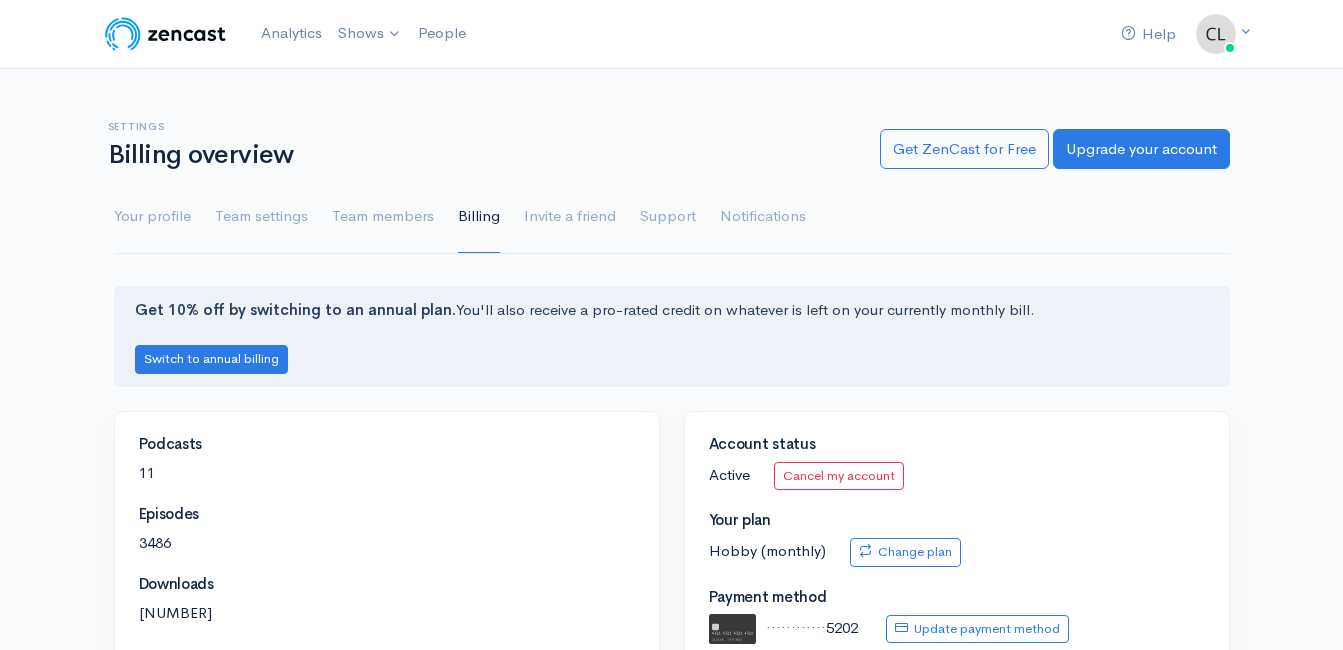 scroll, scrollTop: 304, scrollLeft: 0, axis: vertical 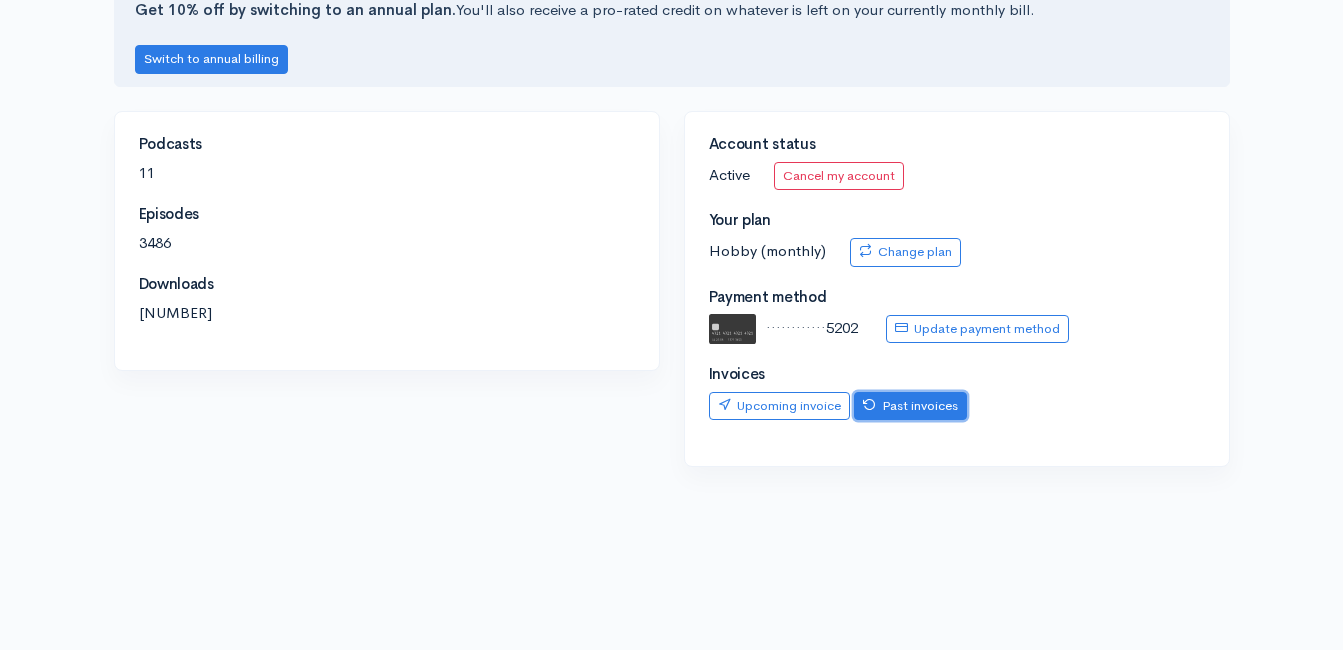 click at bounding box center (869, 404) 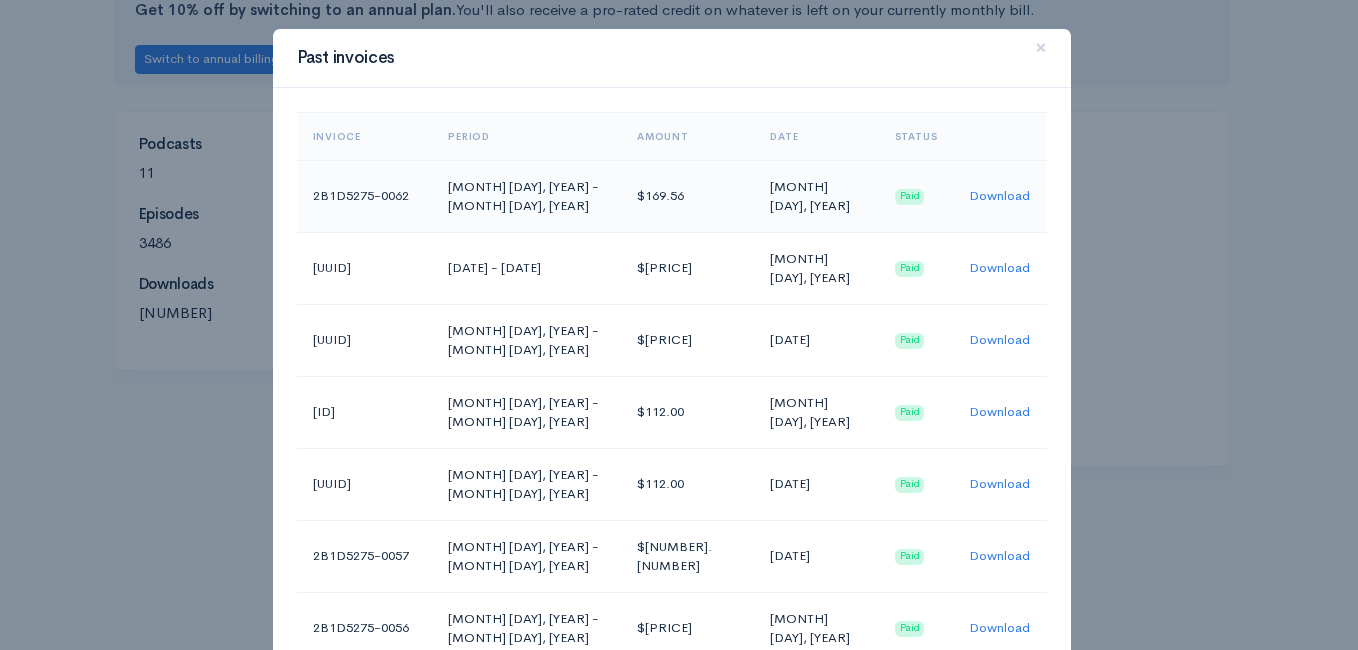 click on "[MONTH] [DAY], [YEAR]" at bounding box center [816, 196] 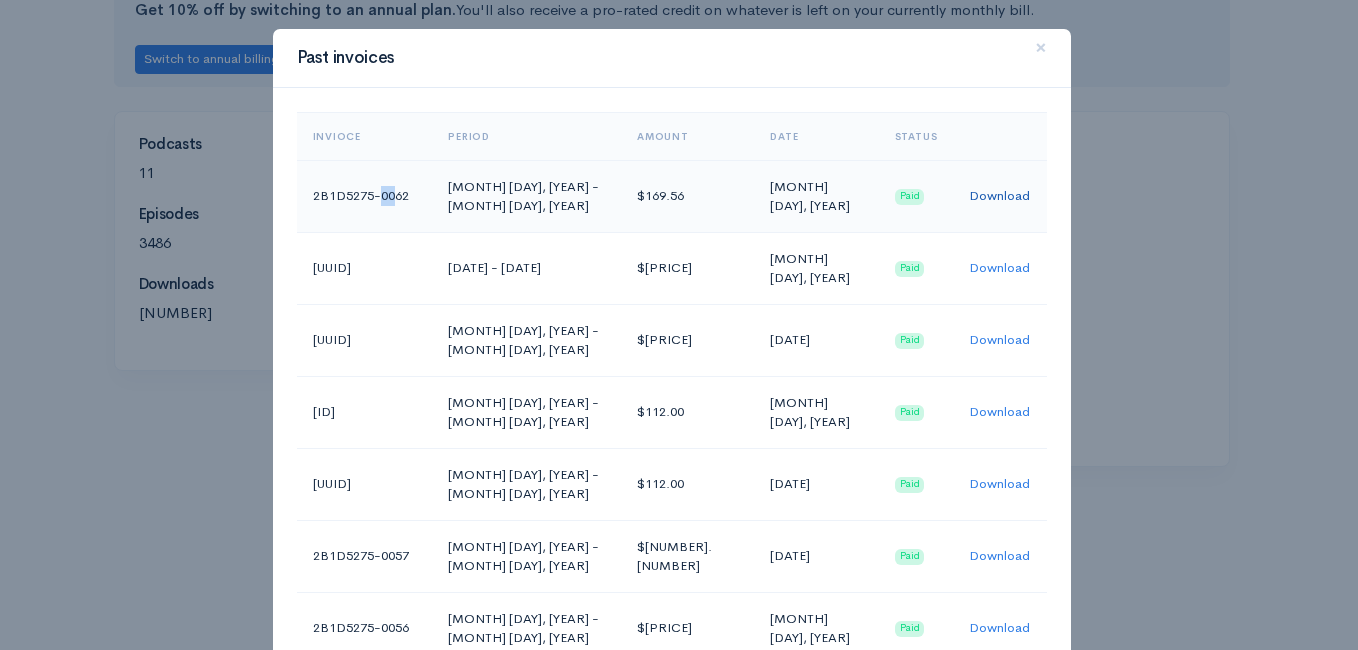 click on "Download" at bounding box center [999, 195] 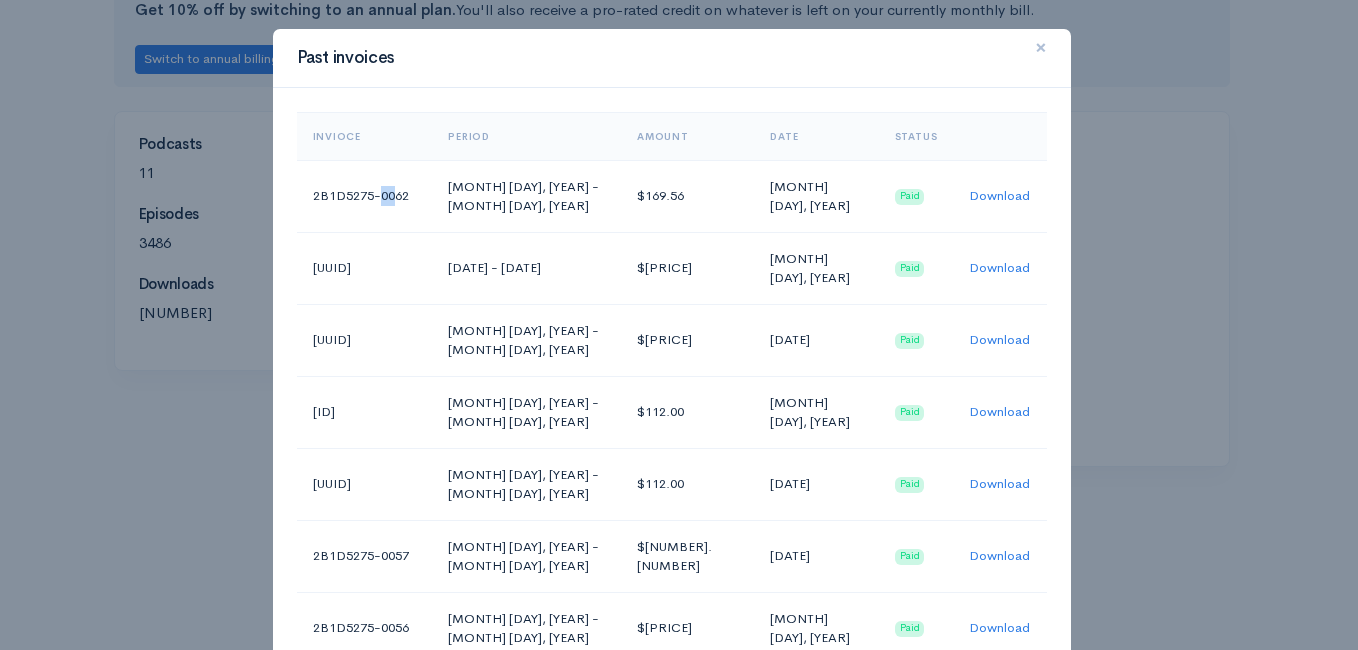 click on "×" at bounding box center [1041, 47] 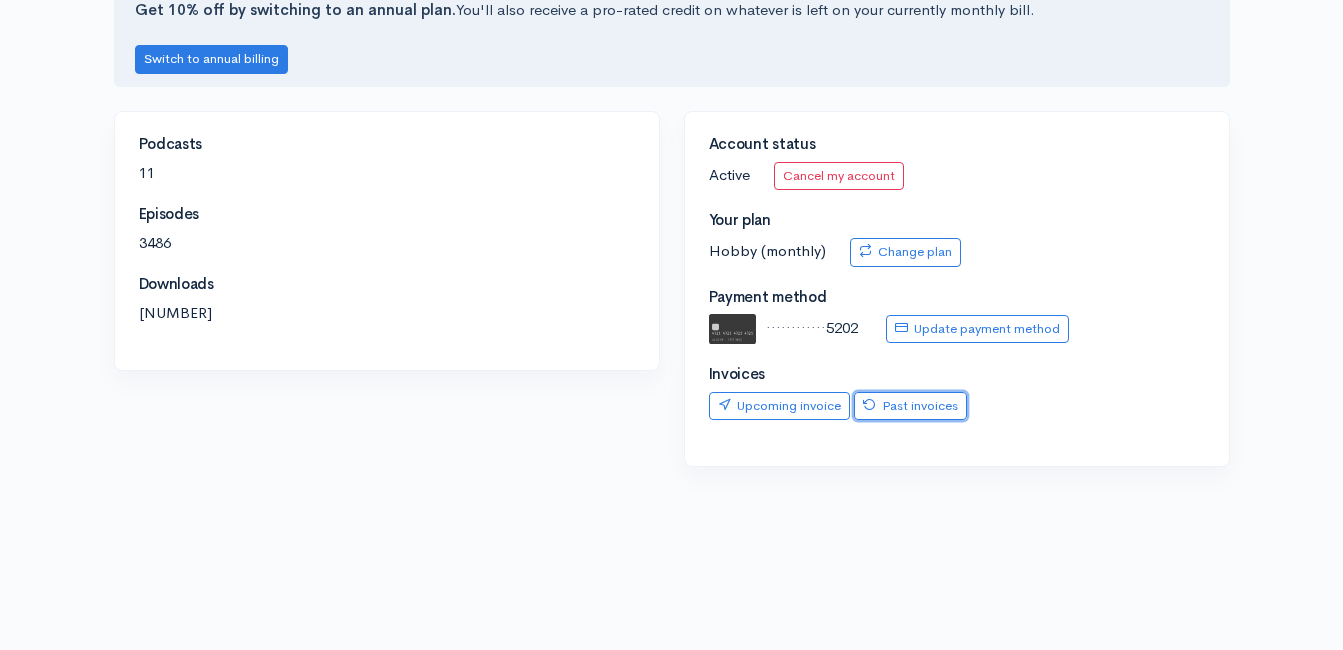 scroll, scrollTop: 0, scrollLeft: 0, axis: both 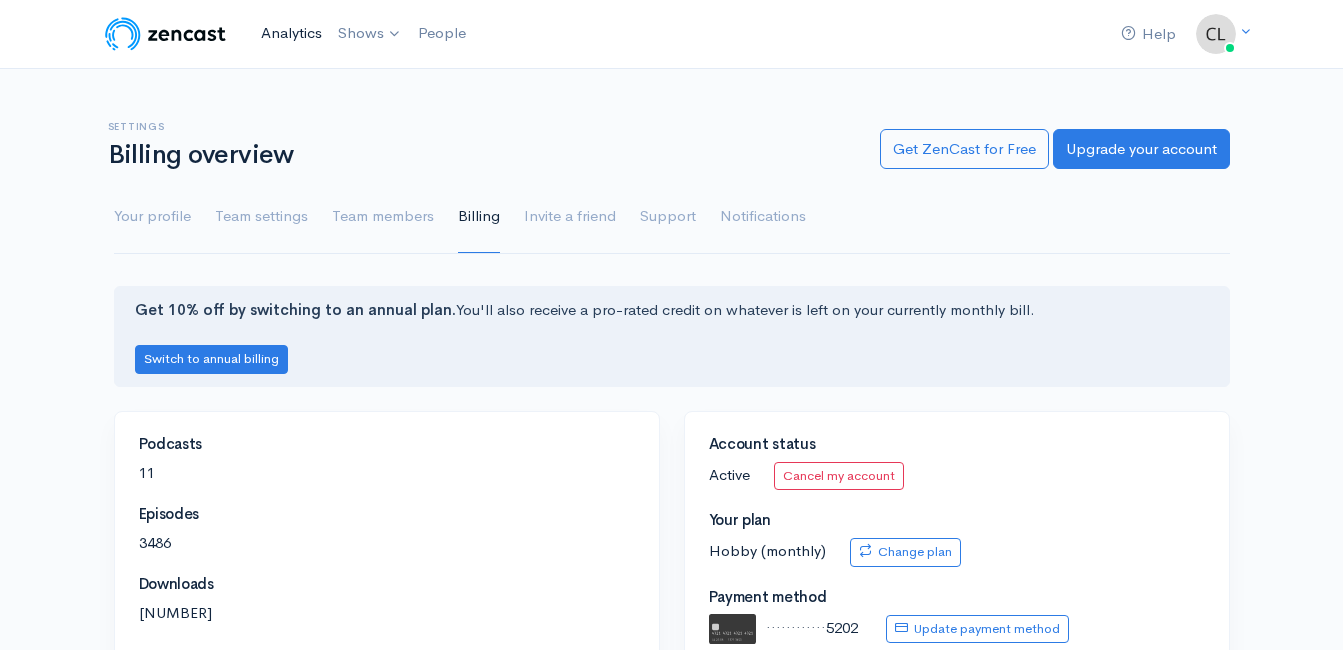 click on "Analytics" at bounding box center [291, 33] 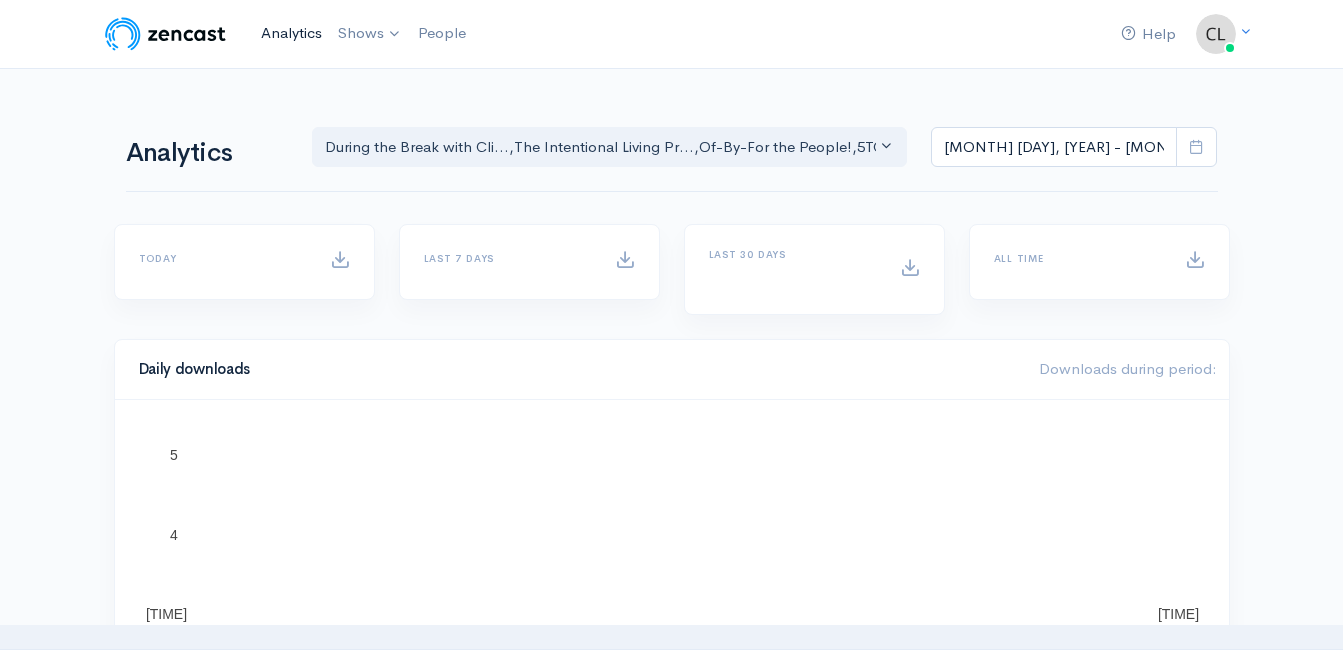 scroll, scrollTop: 0, scrollLeft: 0, axis: both 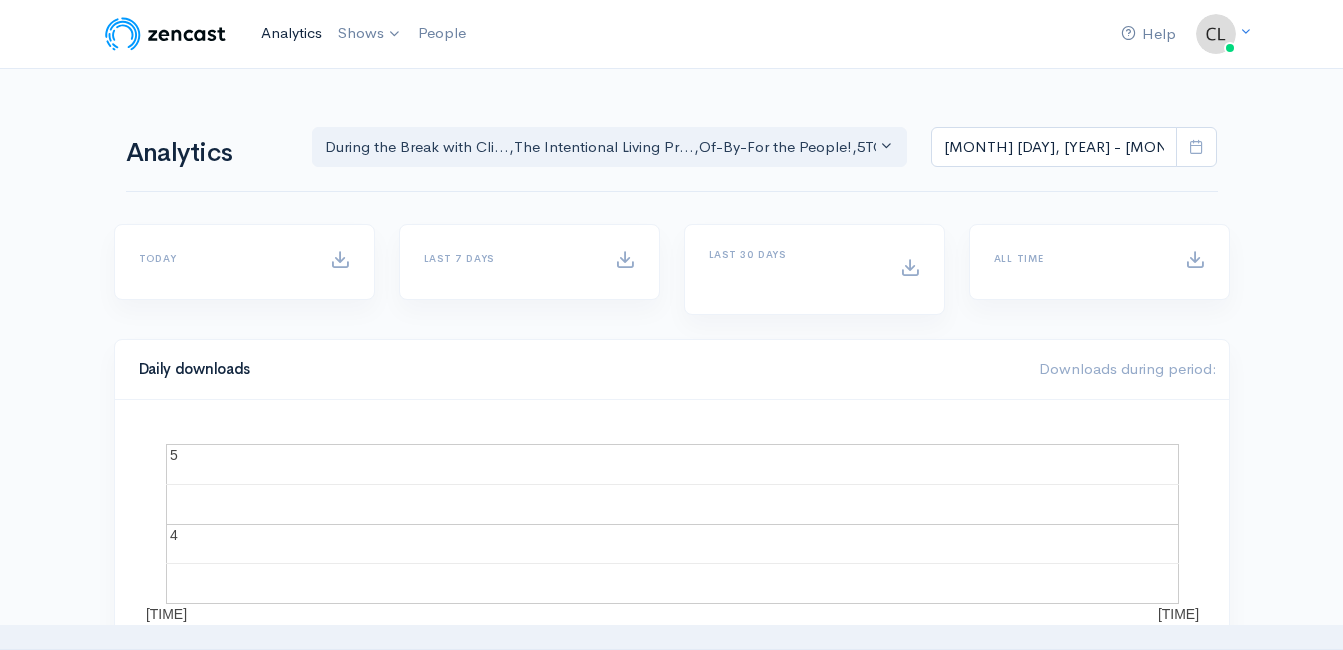click on "Analytics" at bounding box center [291, 33] 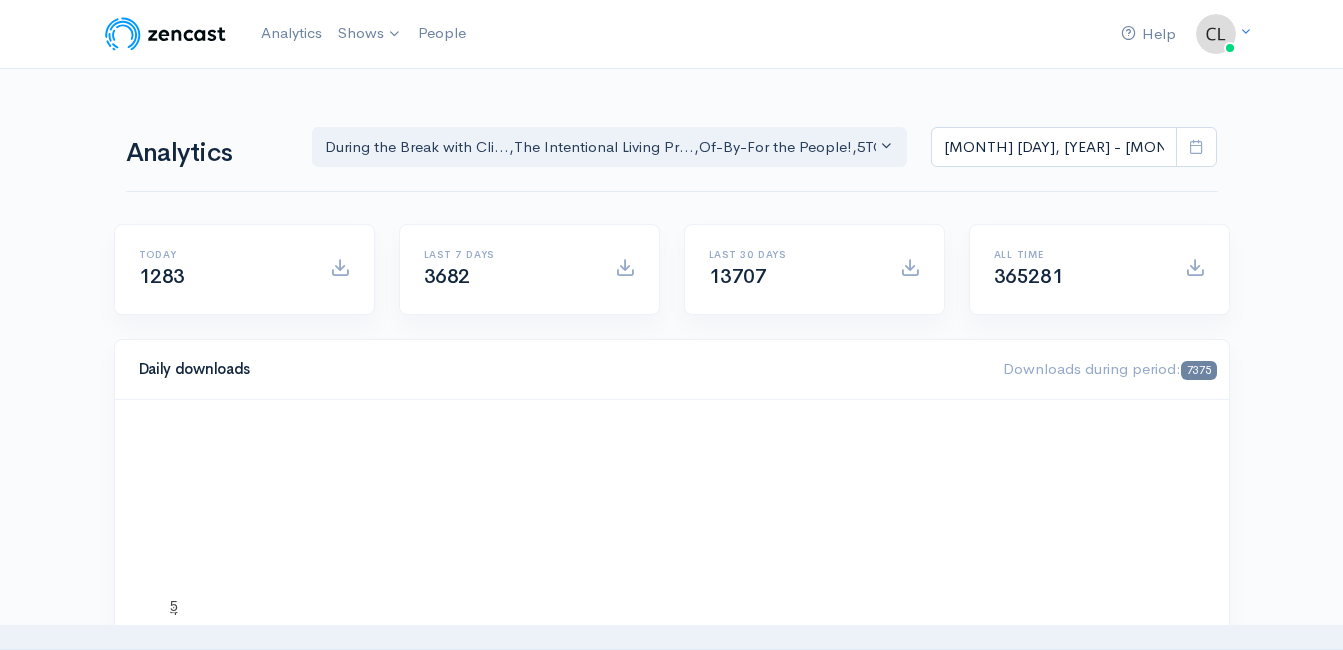 scroll, scrollTop: 0, scrollLeft: 0, axis: both 